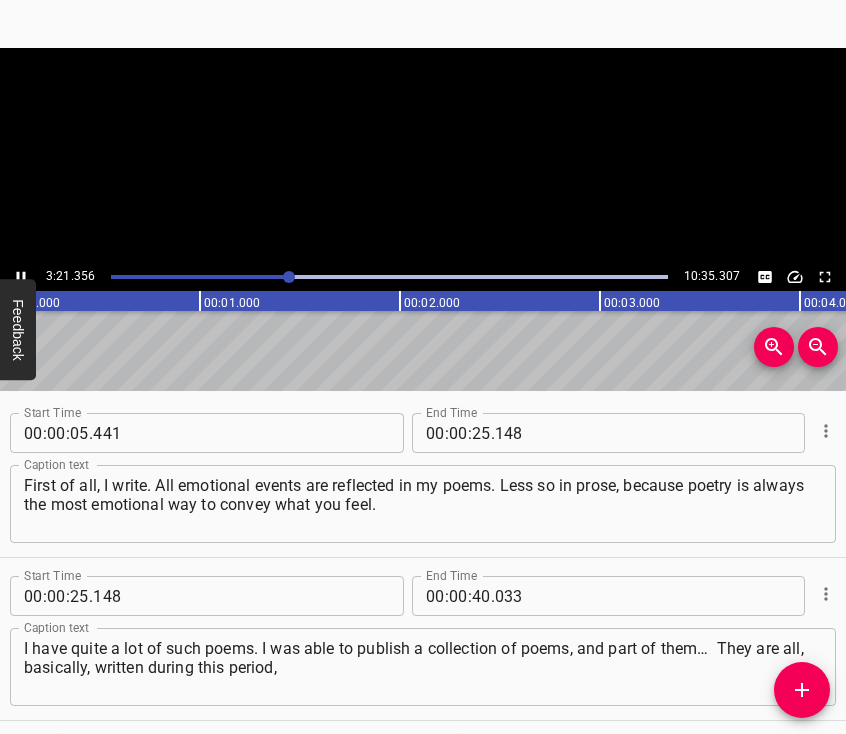 scroll, scrollTop: 0, scrollLeft: 0, axis: both 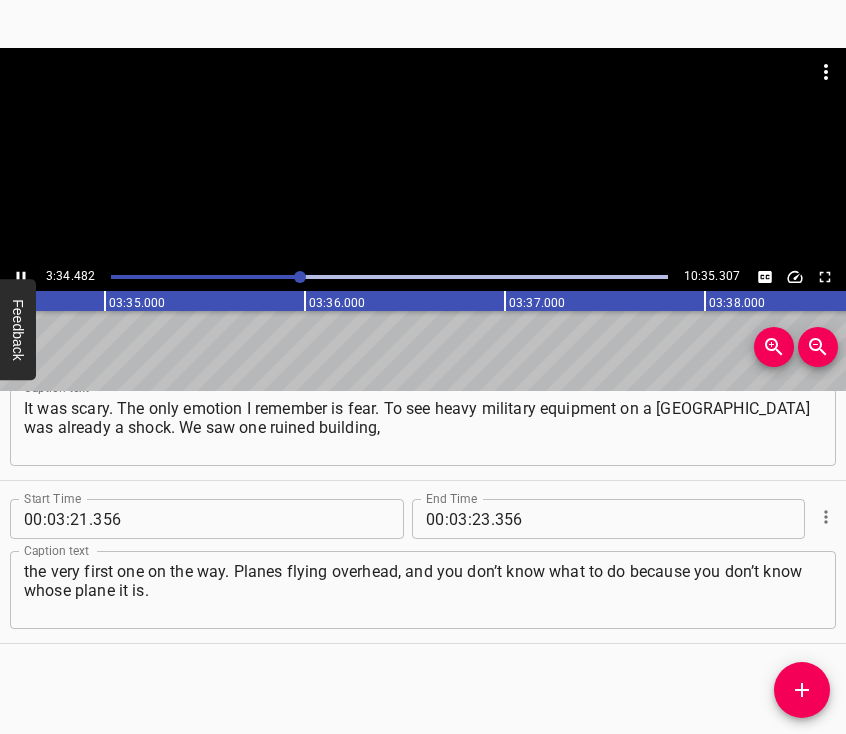 click 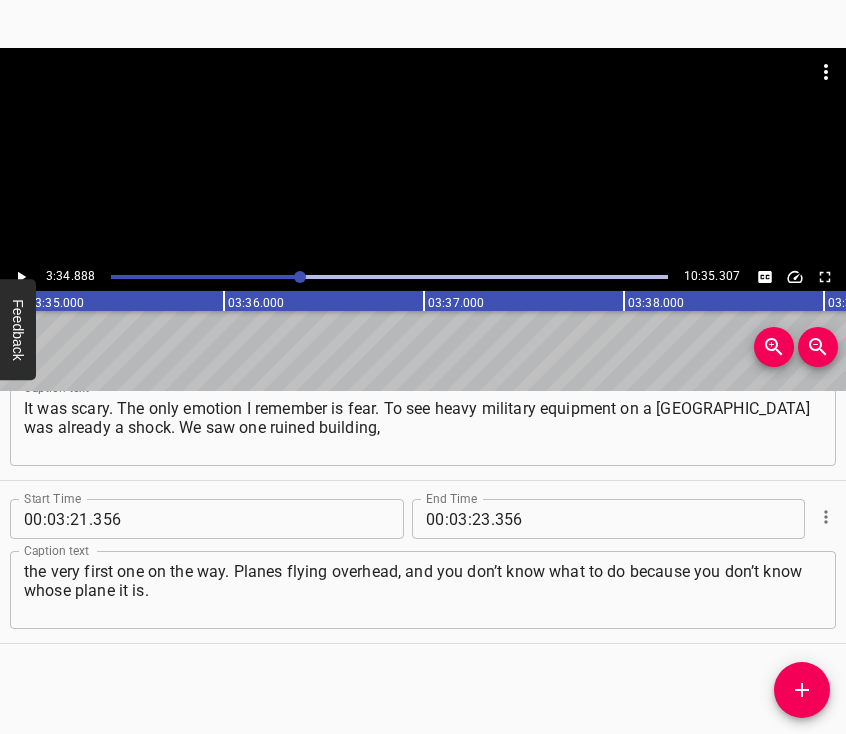 scroll, scrollTop: 0, scrollLeft: 42977, axis: horizontal 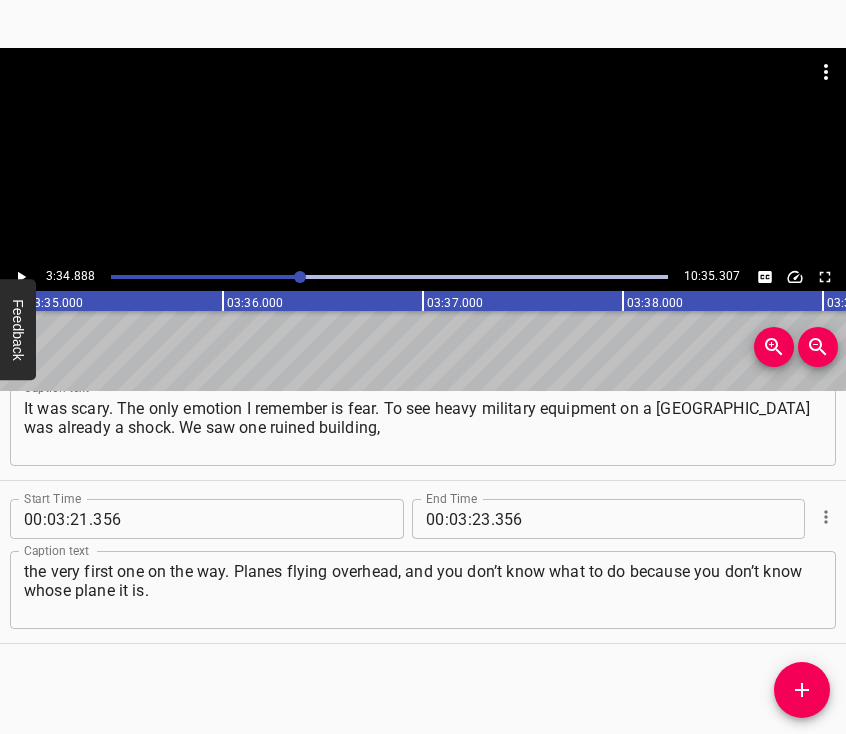 click on "23" at bounding box center [481, 519] 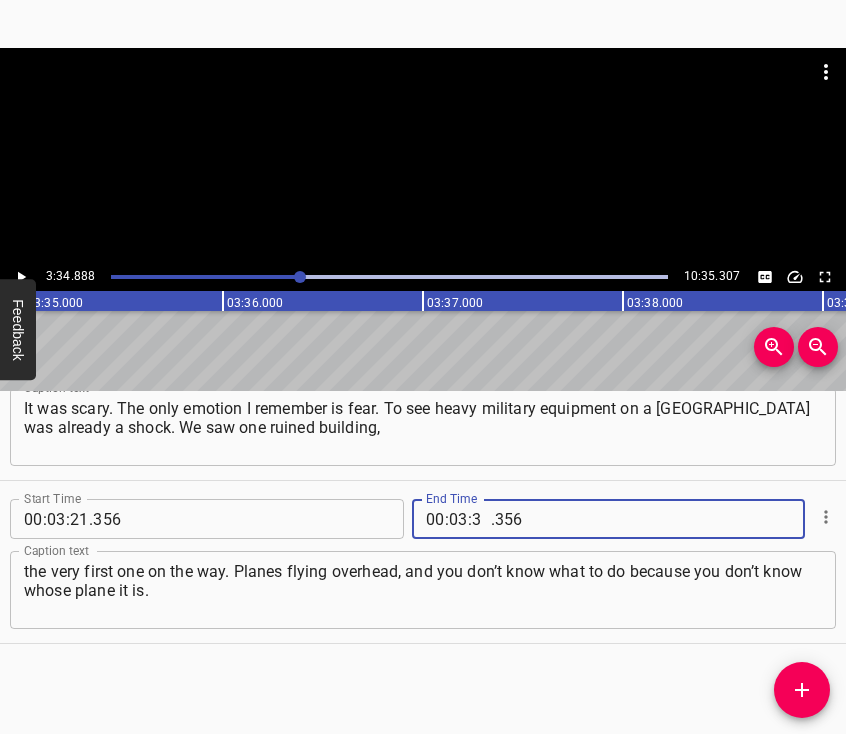 type on "34" 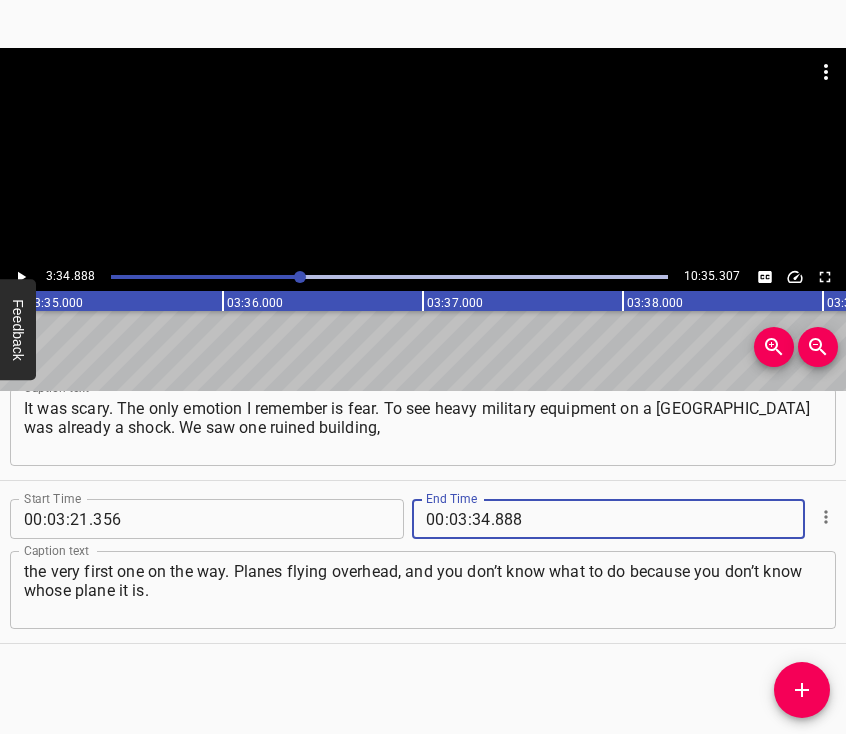 type on "888" 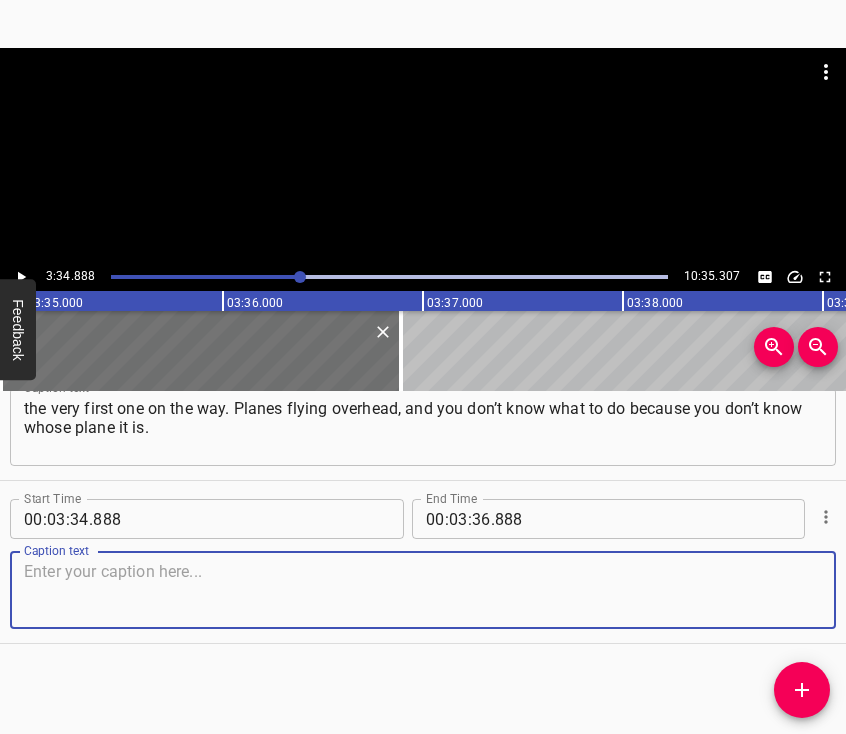 scroll, scrollTop: 2811, scrollLeft: 0, axis: vertical 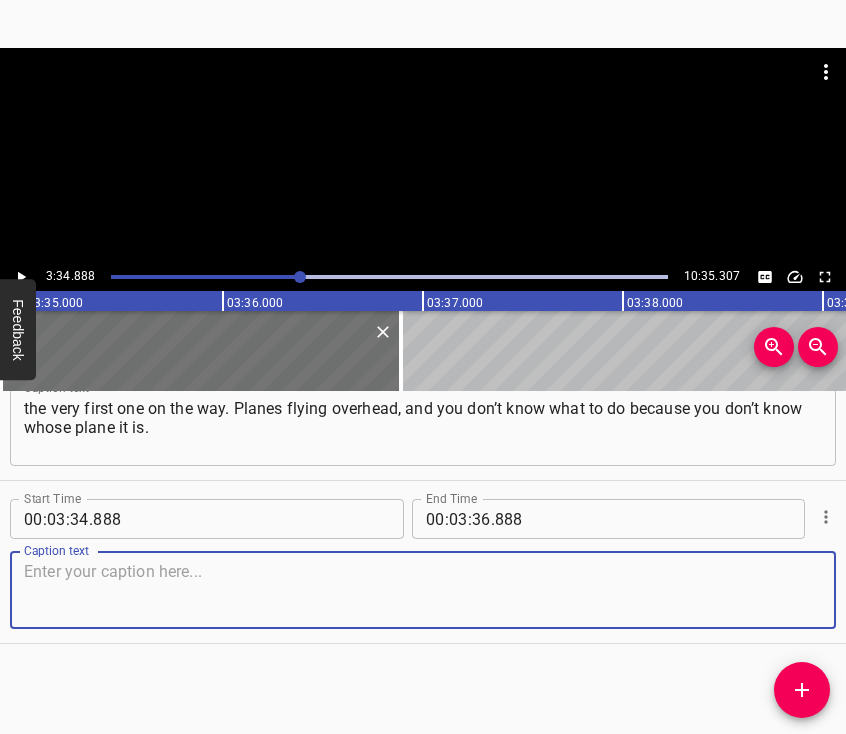 click at bounding box center [423, 590] 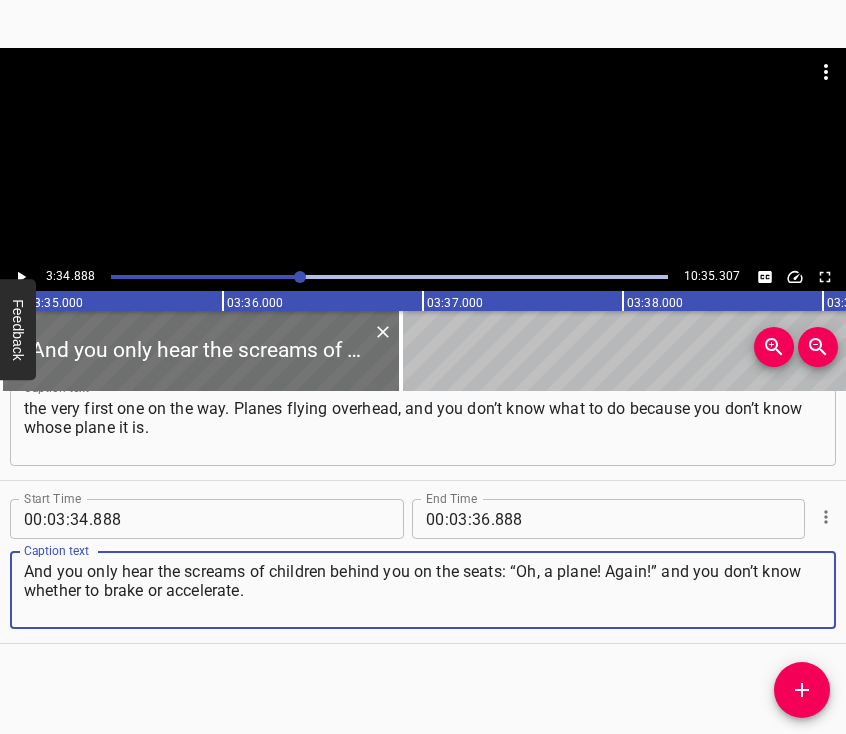 type on "And you only hear the screams of children behind you on the seats: “Oh, a plane! Again!” and you don’t know whether to brake or accelerate." 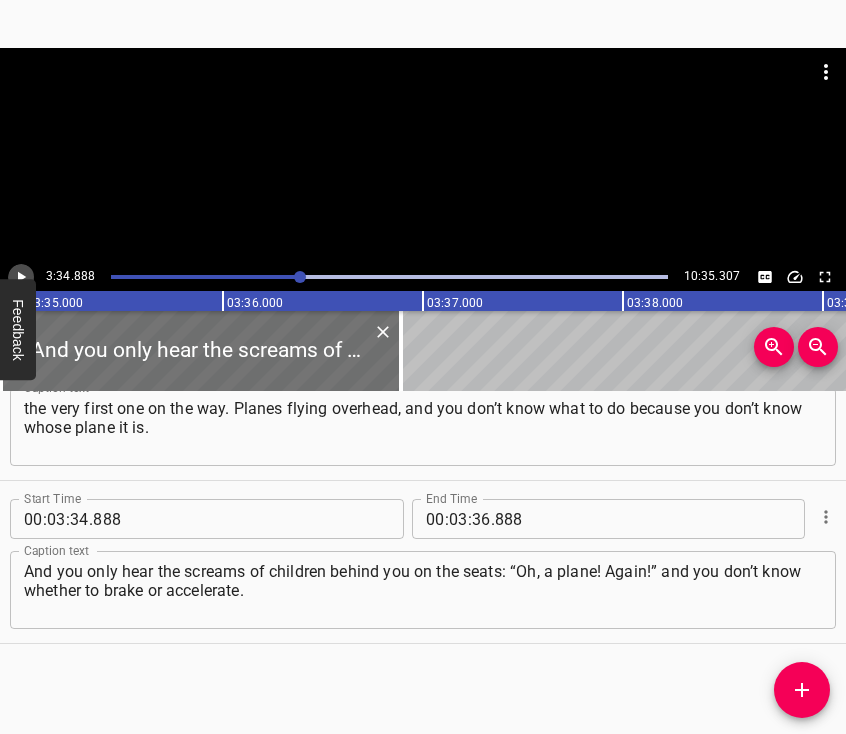 click 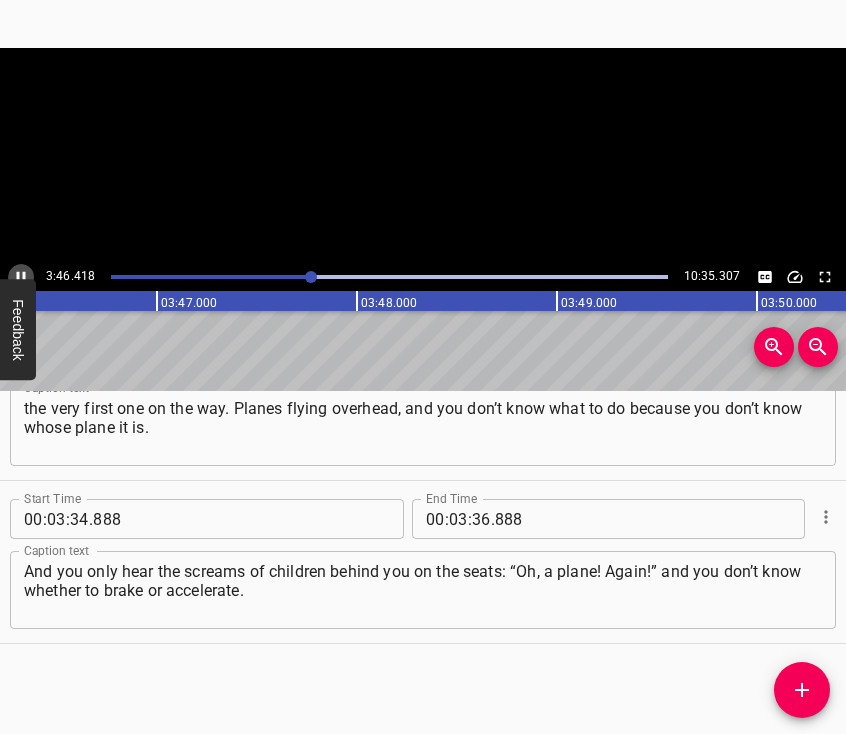 click 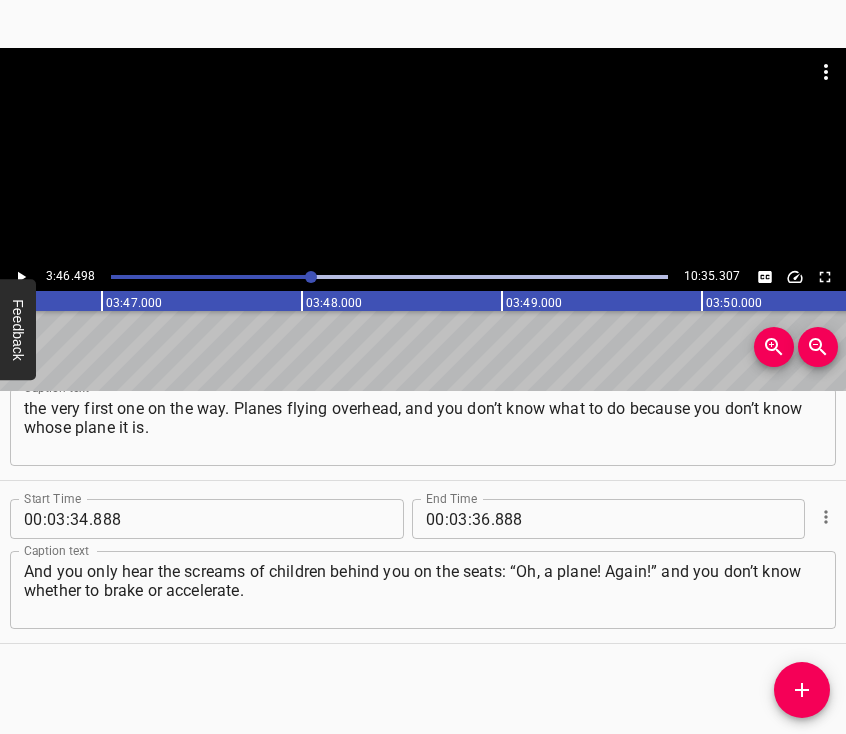 scroll, scrollTop: 0, scrollLeft: 45299, axis: horizontal 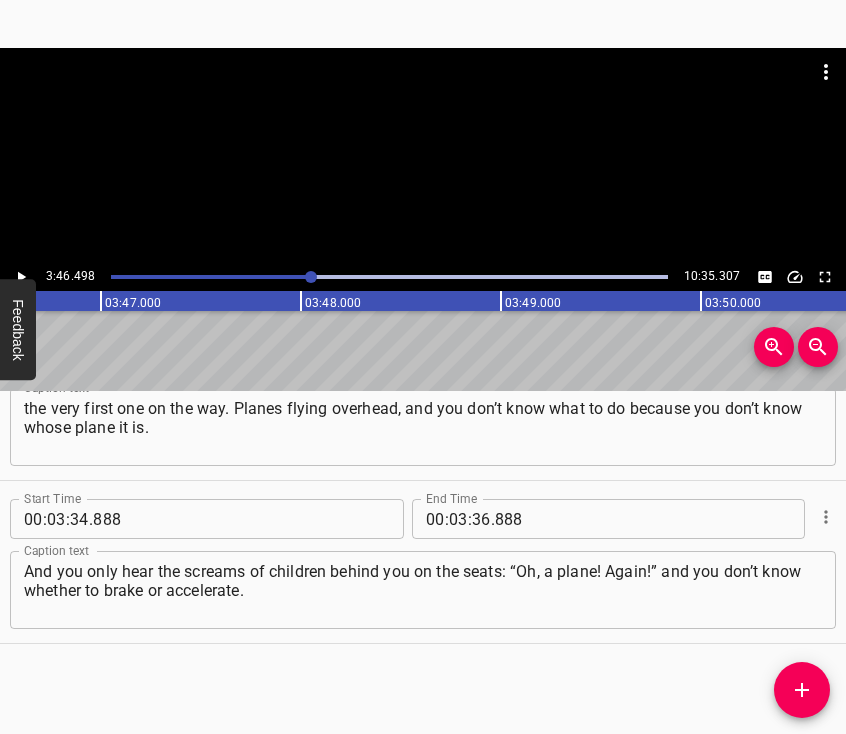 click on ":" at bounding box center [470, 519] 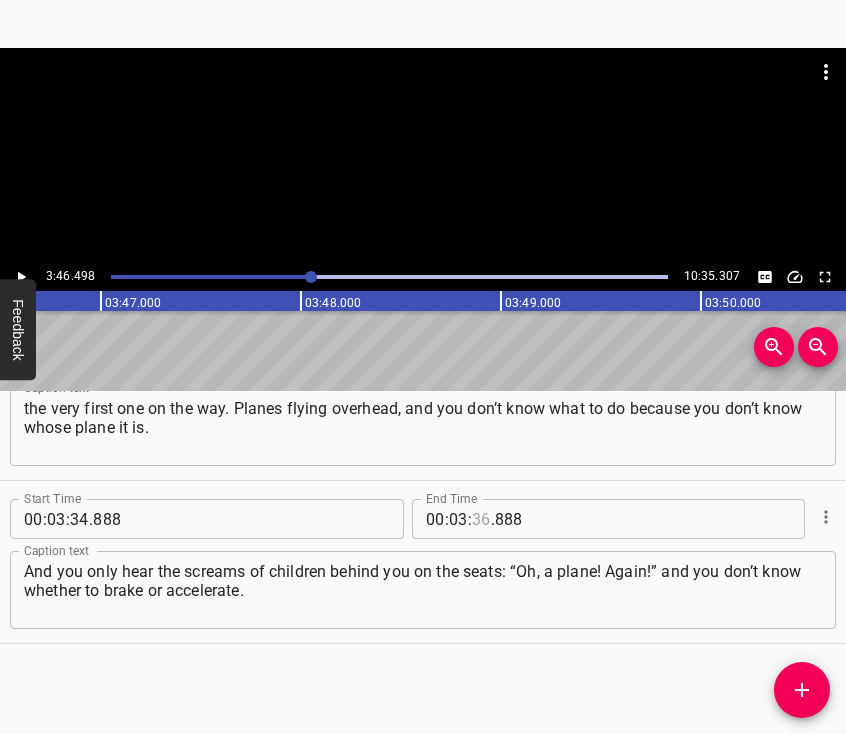 click at bounding box center [481, 519] 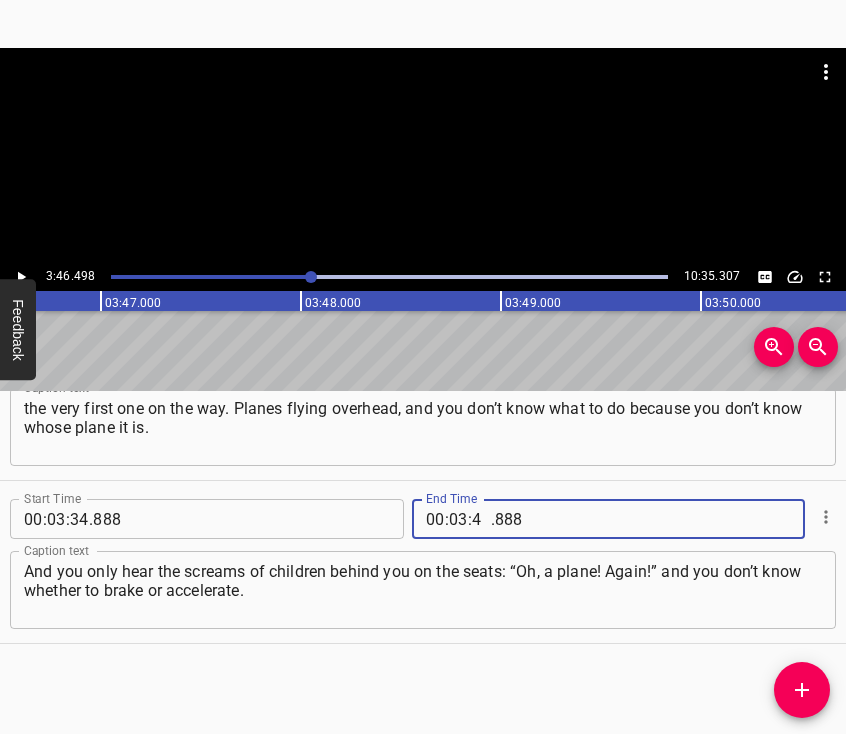 type on "46" 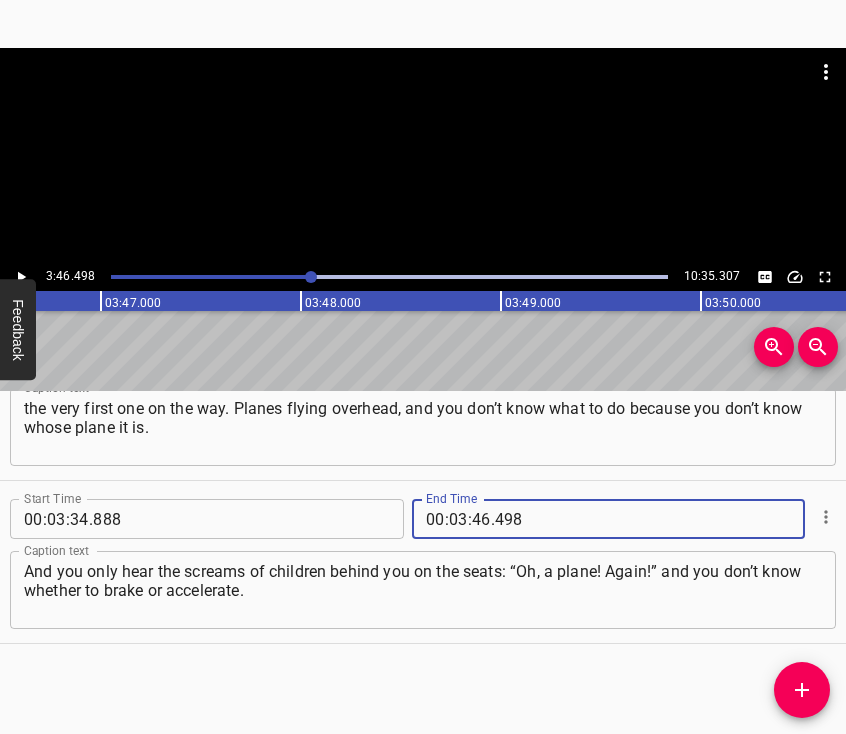 type on "498" 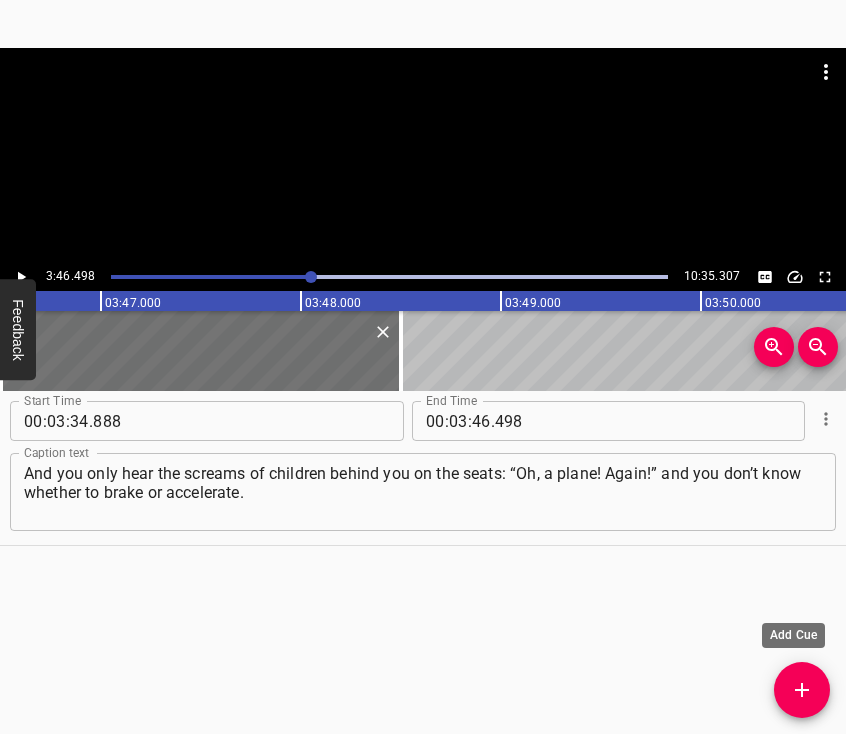 scroll, scrollTop: 2876, scrollLeft: 0, axis: vertical 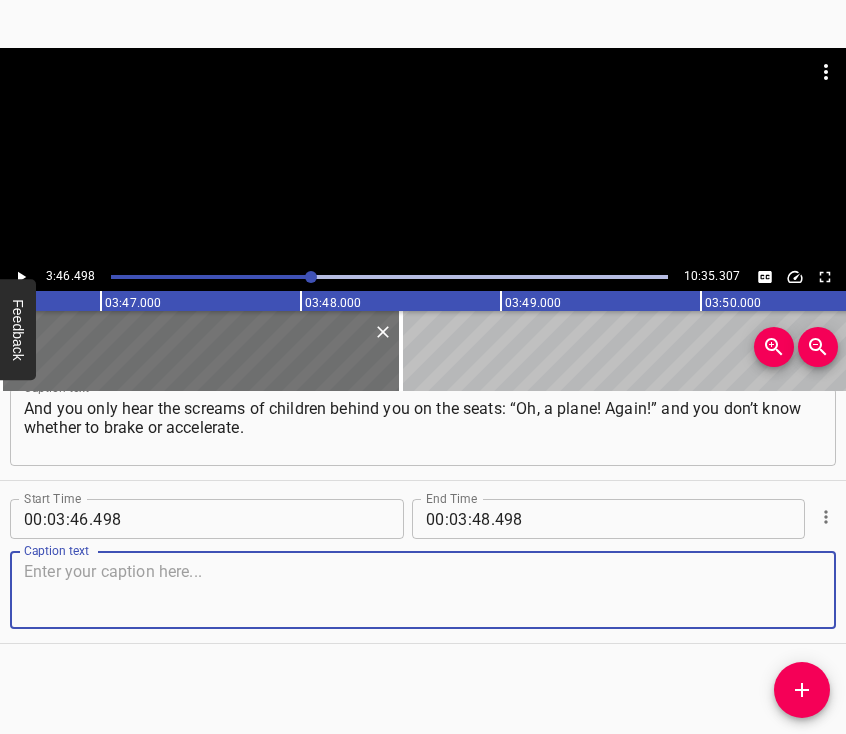 click at bounding box center (423, 590) 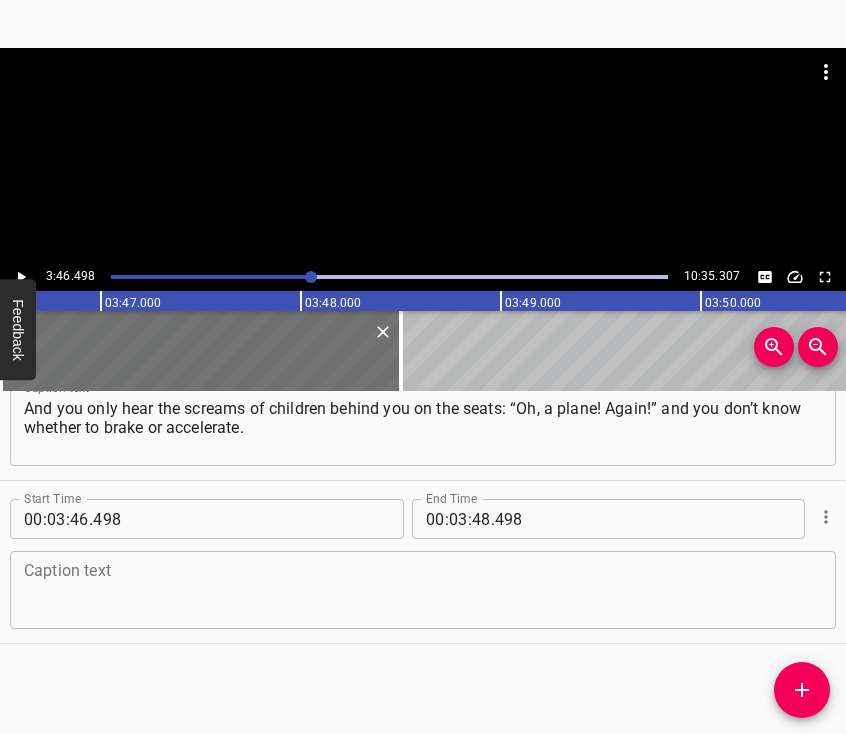 click at bounding box center (423, 590) 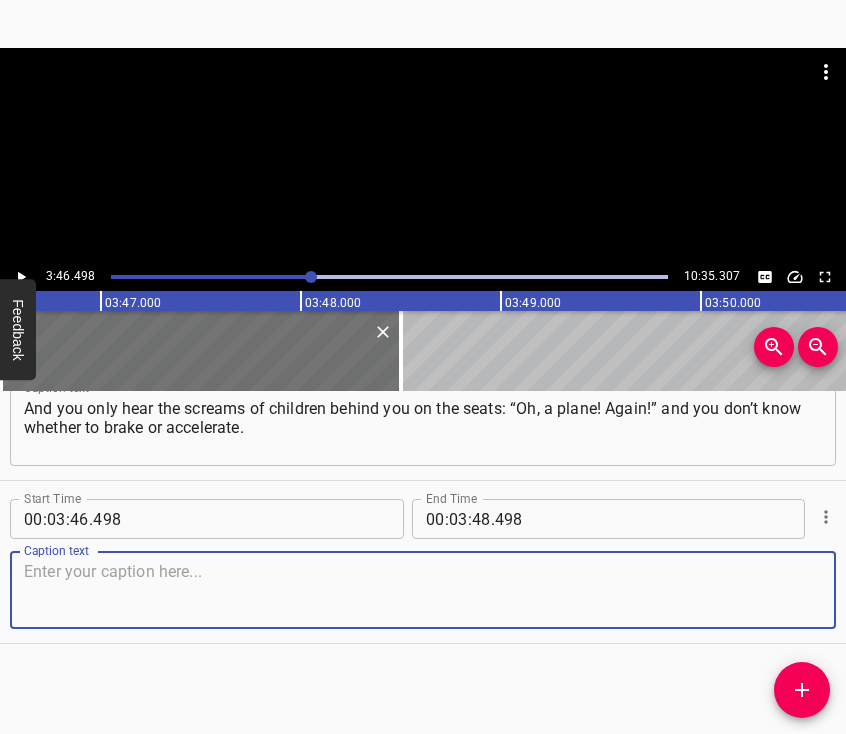 paste on "We returned to [GEOGRAPHIC_DATA] with the daughters in [DATE]. There were frequent alarms. We tried to go down into the basement. Then we realized there was no point" 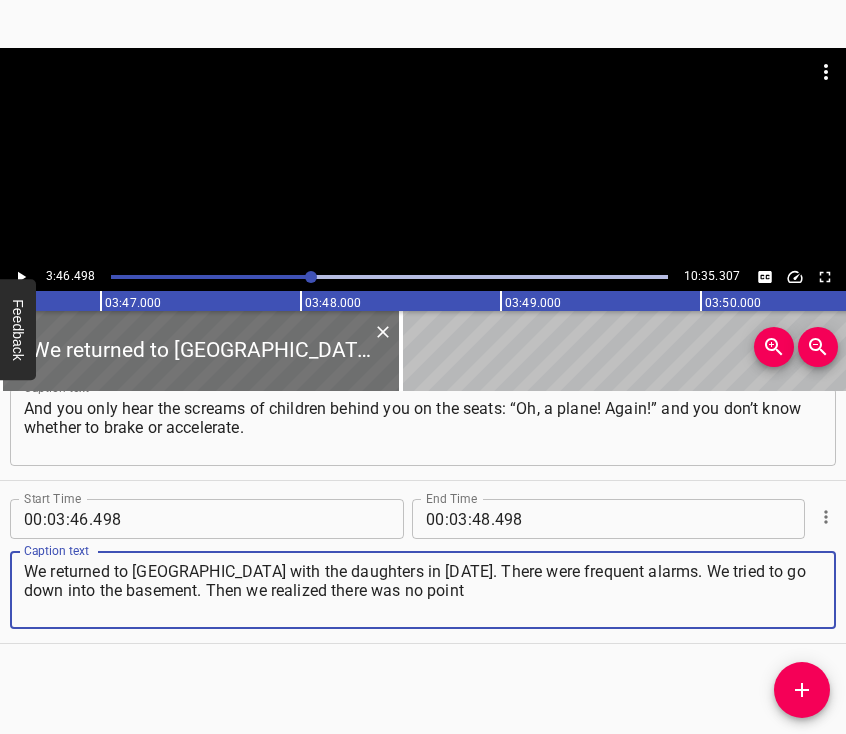 type on "We returned to [GEOGRAPHIC_DATA] with the daughters in [DATE]. There were frequent alarms. We tried to go down into the basement. Then we realized there was no point" 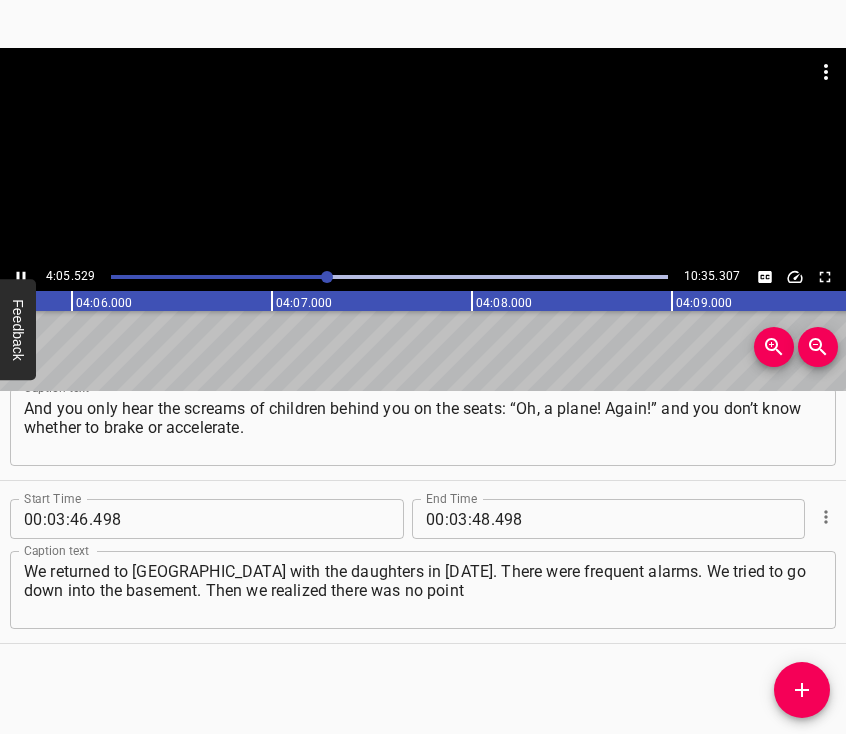 click 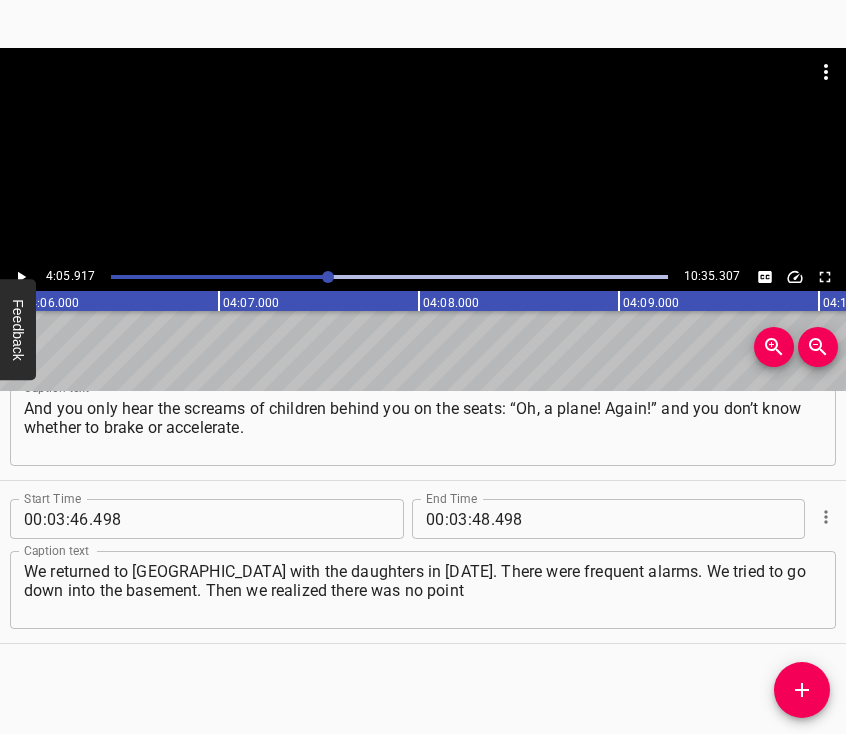 scroll, scrollTop: 0, scrollLeft: 49183, axis: horizontal 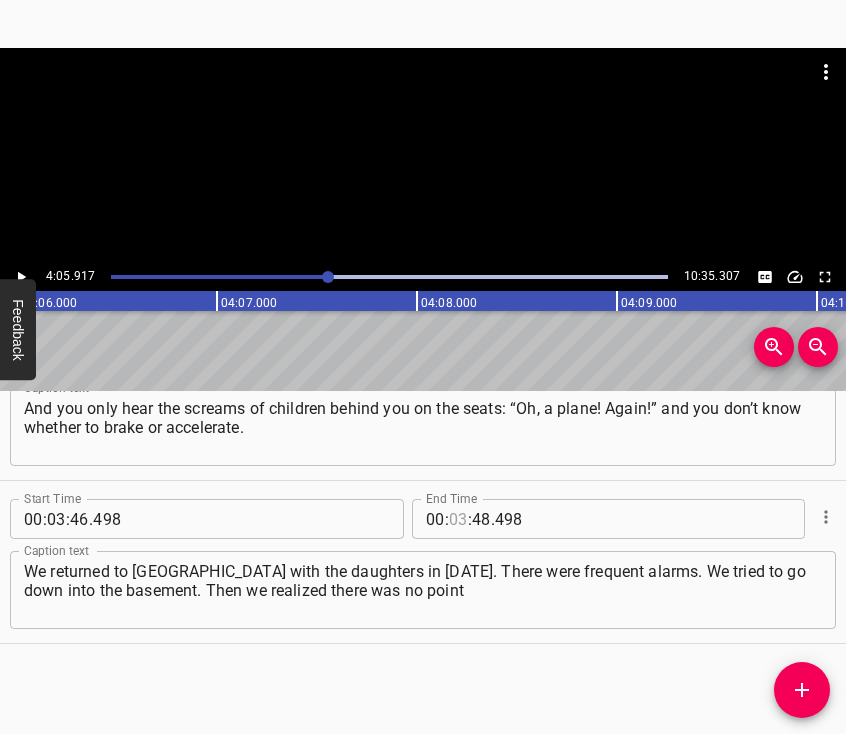 click at bounding box center [458, 519] 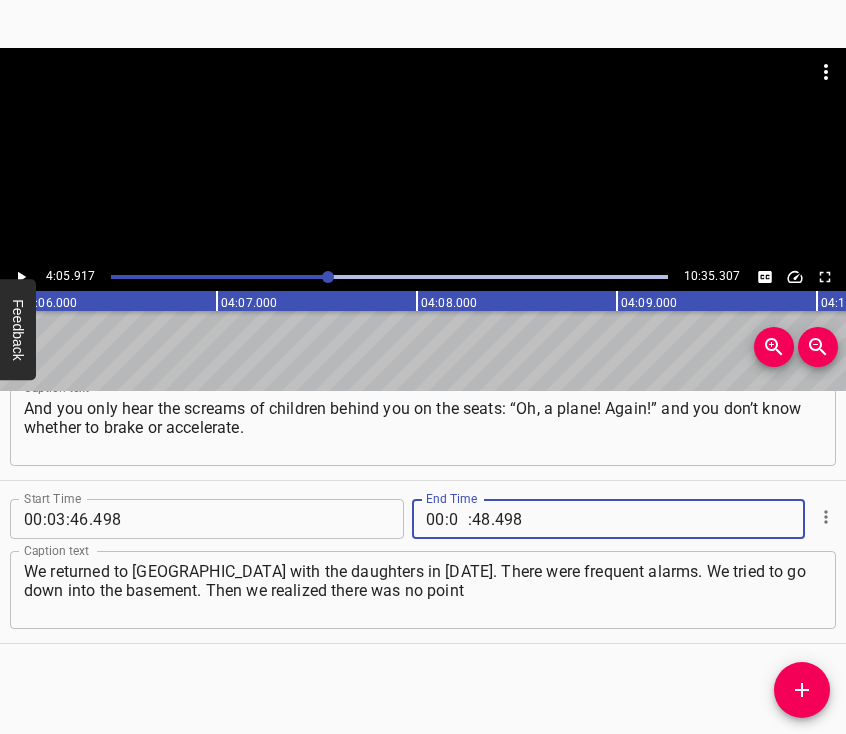 type on "04" 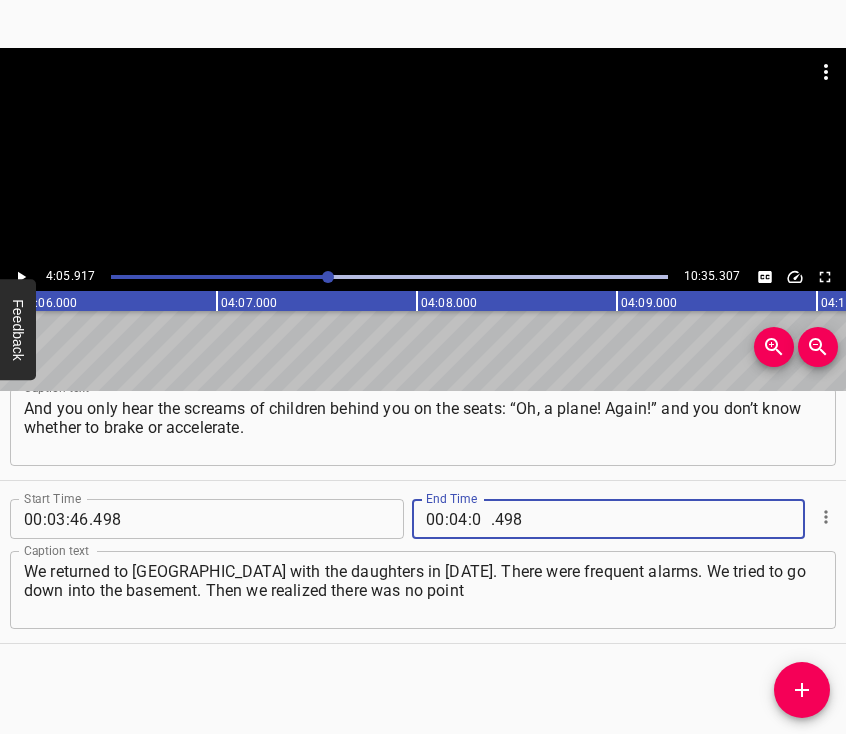type on "05" 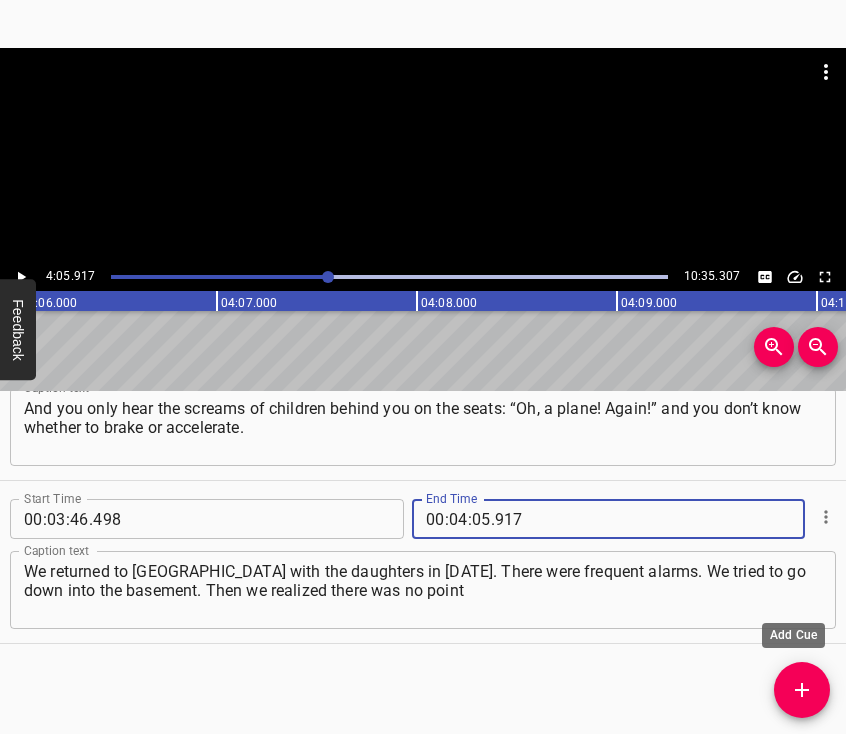 type on "917" 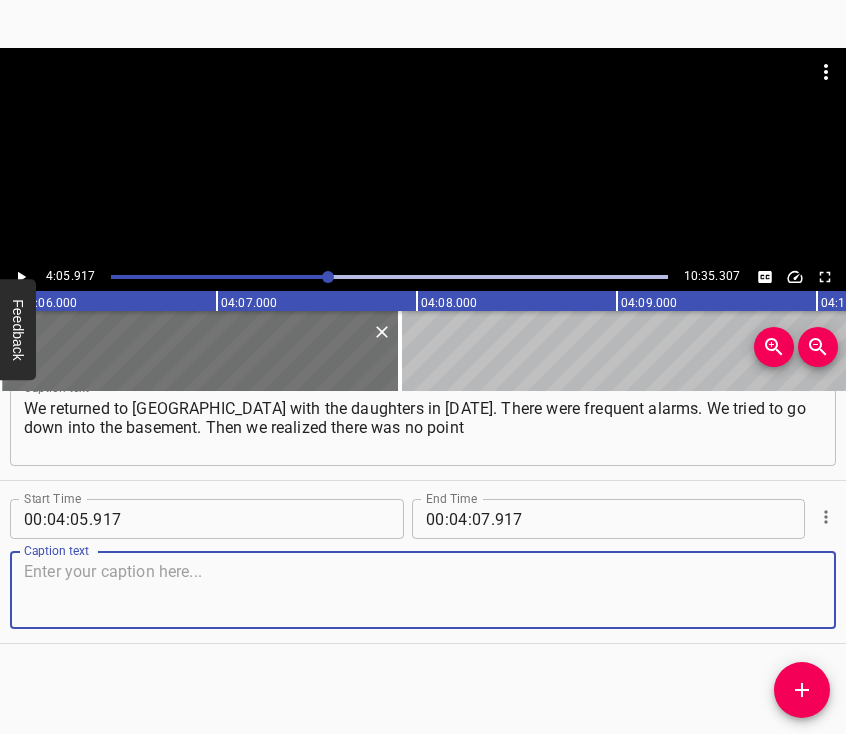 scroll, scrollTop: 3171, scrollLeft: 0, axis: vertical 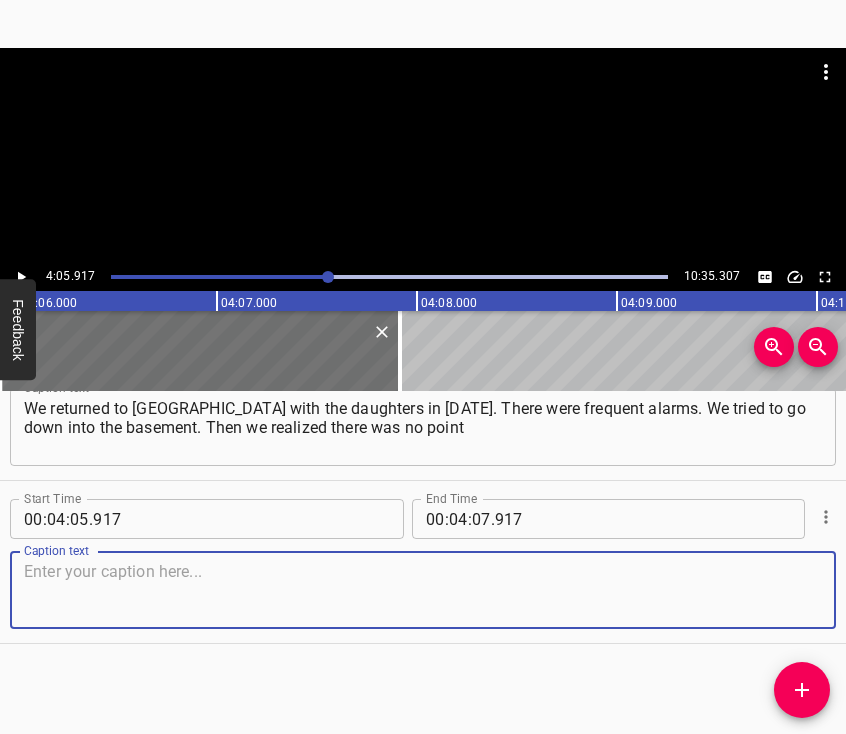 click at bounding box center (423, 590) 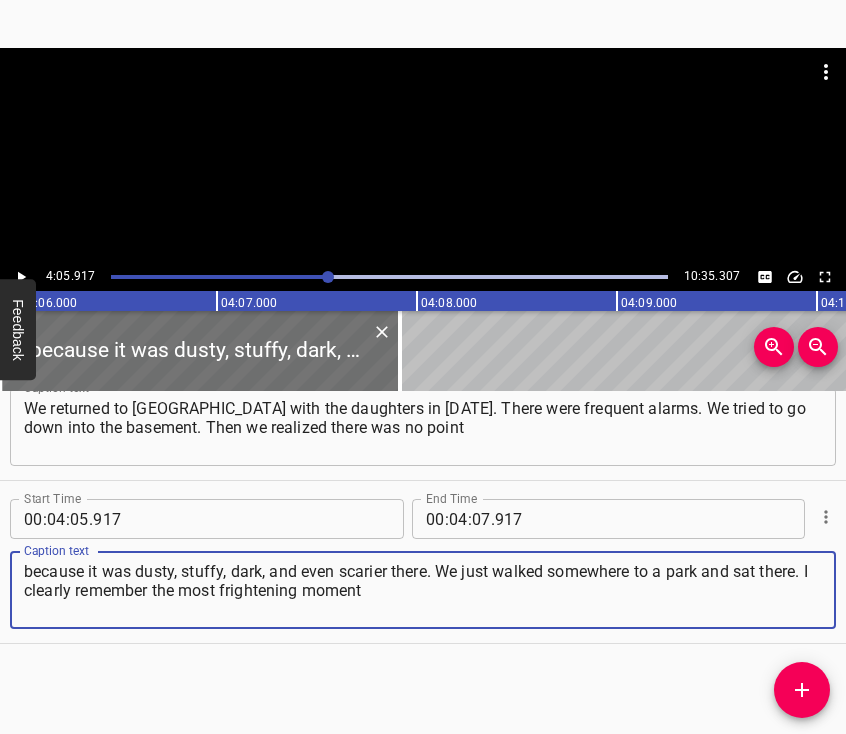 type on "because it was dusty, stuffy, dark, and even scarier there. We just walked somewhere to a park and sat there. I clearly remember the most frightening moment" 